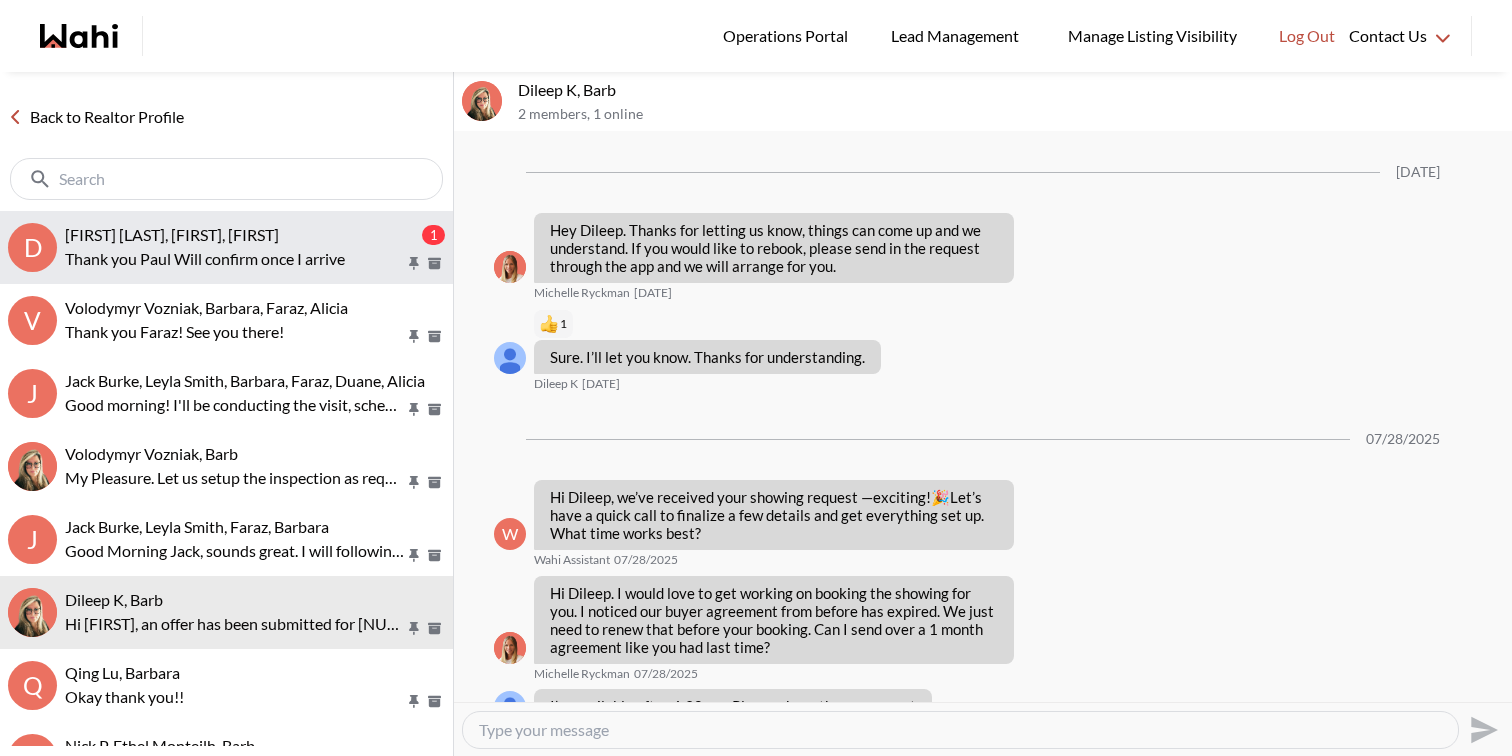 scroll, scrollTop: 0, scrollLeft: 0, axis: both 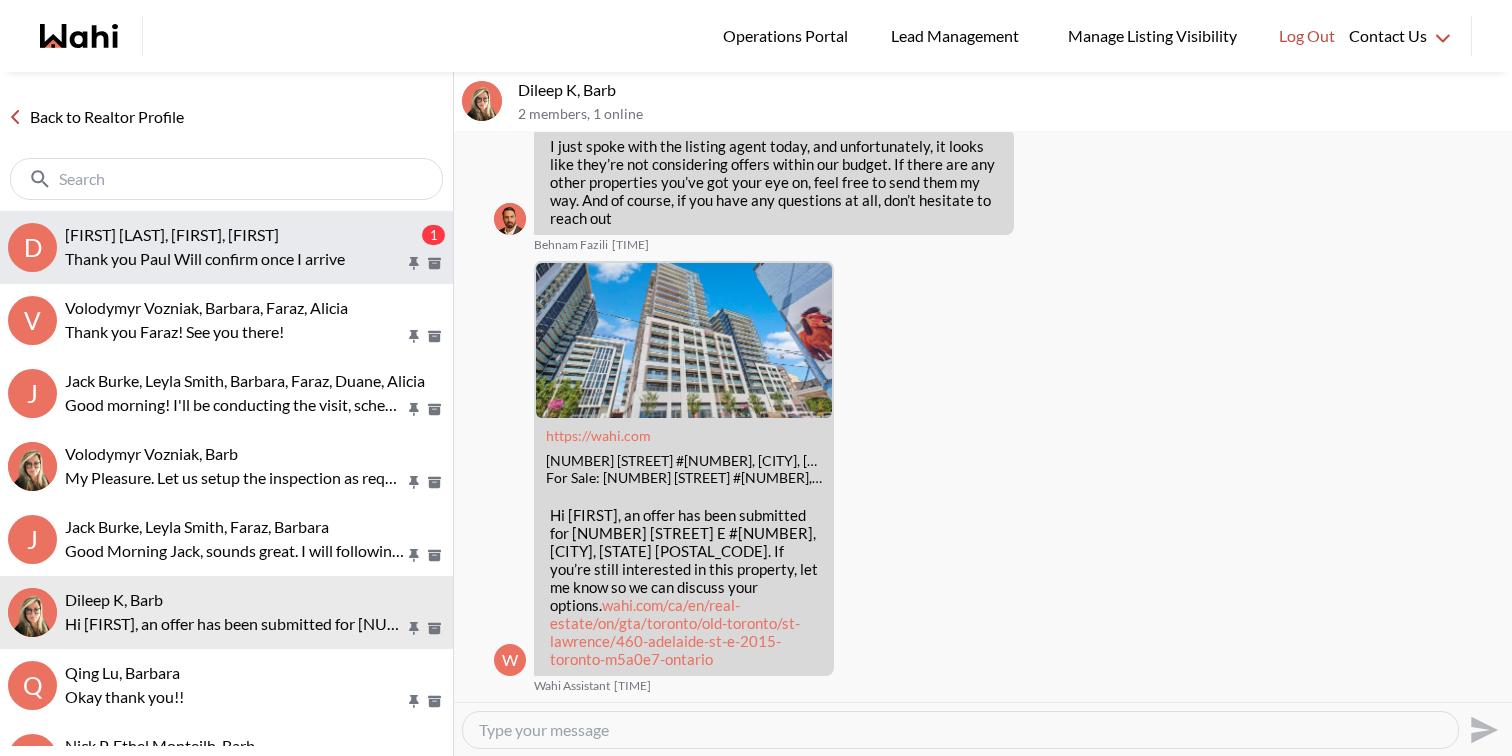 click on "Daniella Doodnath, Paul, Faraz" at bounding box center [172, 234] 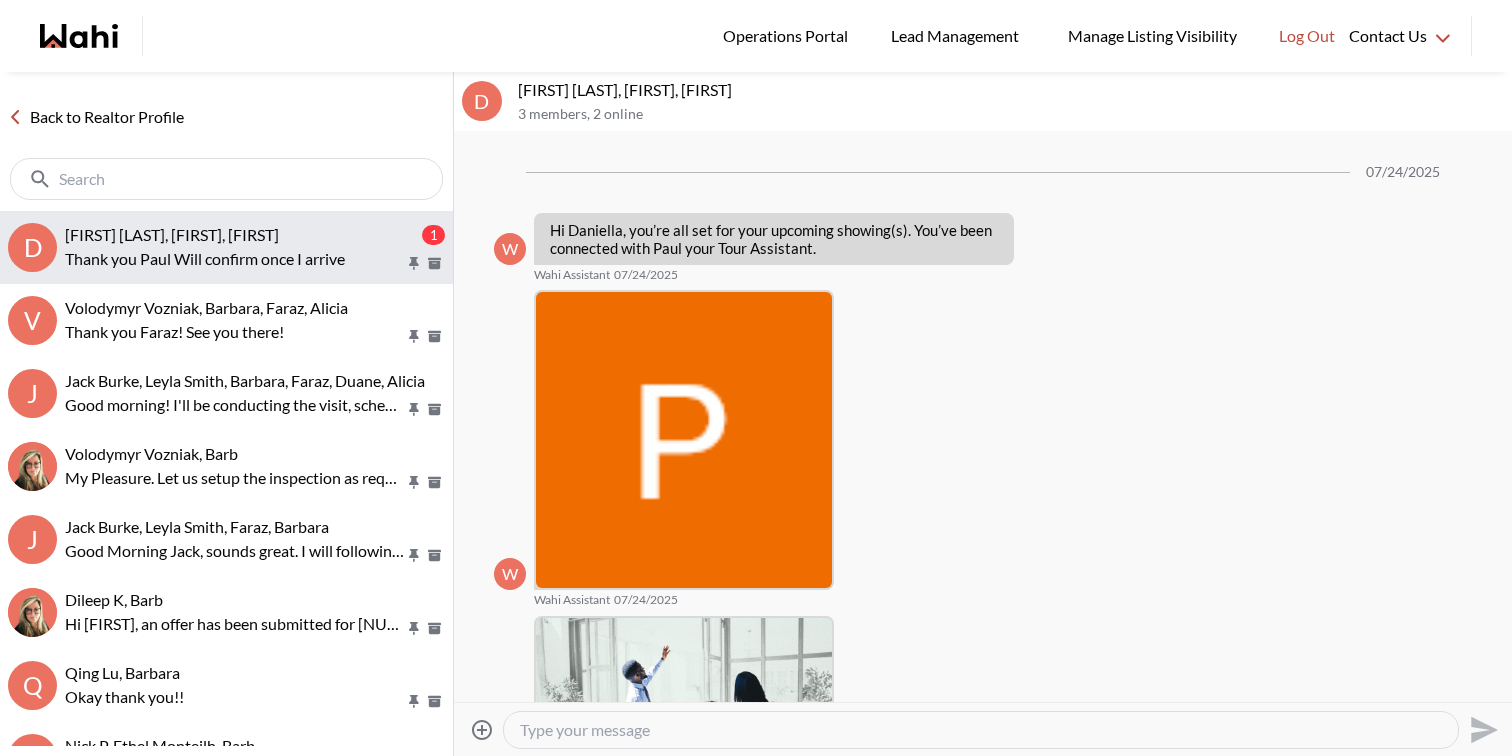 scroll, scrollTop: 1333, scrollLeft: 0, axis: vertical 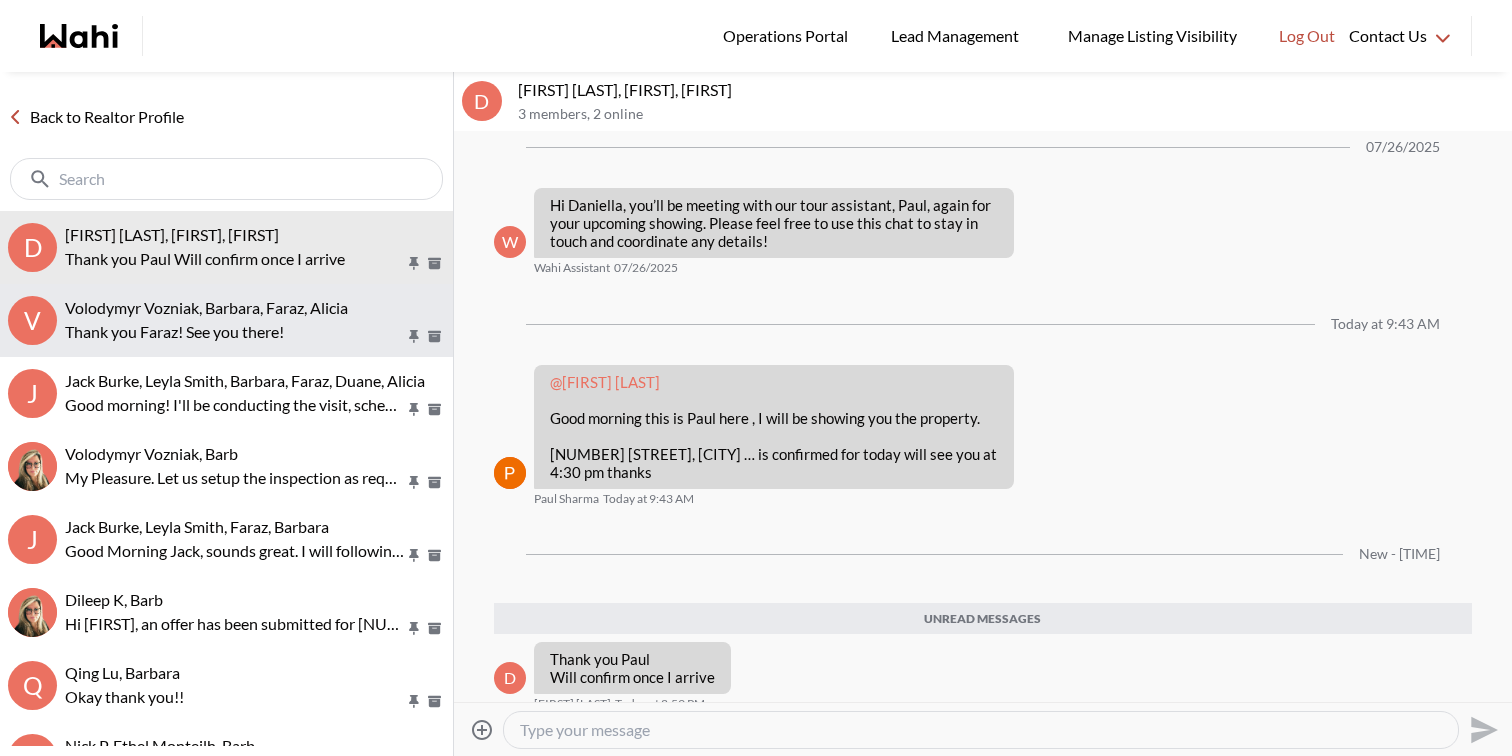 click on "Volodymyr Vozniak, Barbara, Faraz, Alicia" at bounding box center [206, 307] 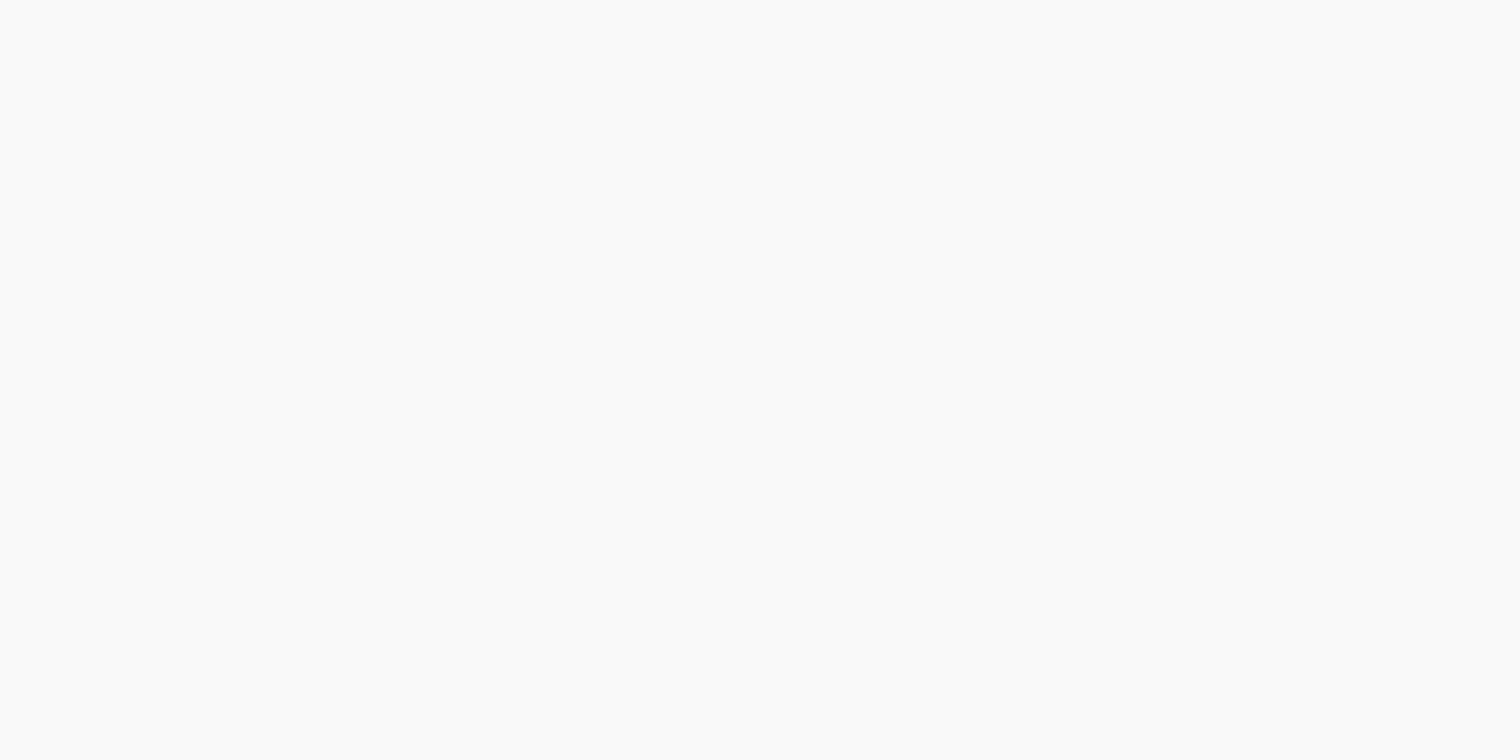 scroll, scrollTop: 0, scrollLeft: 0, axis: both 